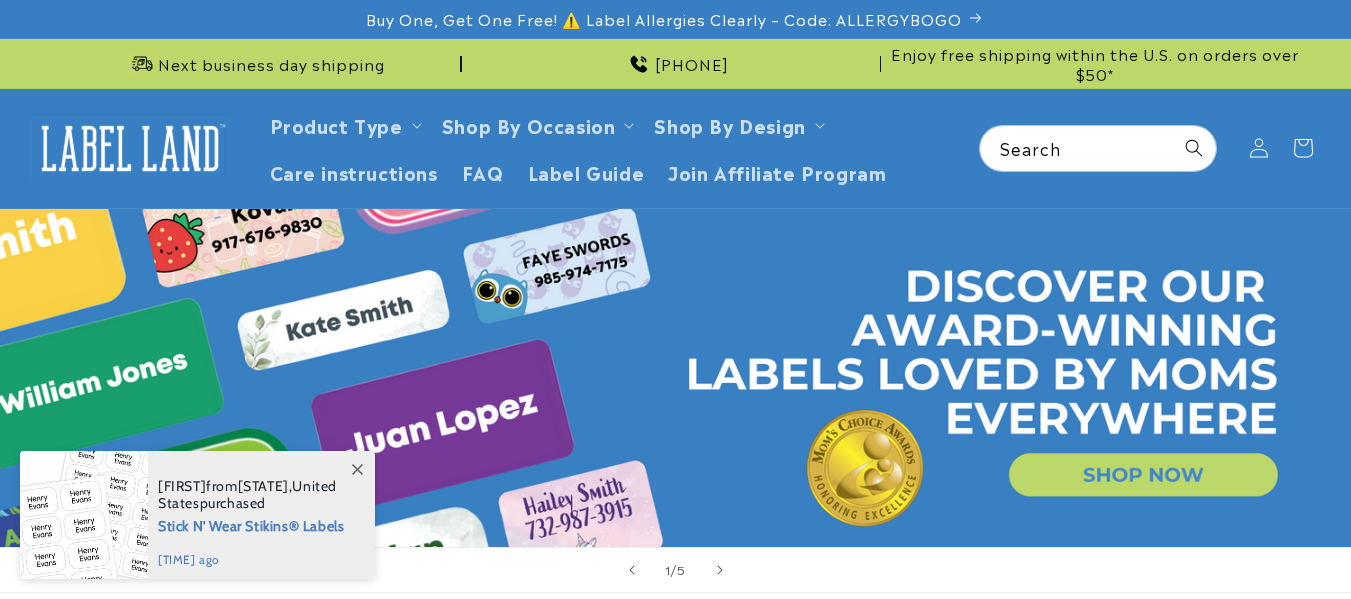 scroll, scrollTop: 0, scrollLeft: 0, axis: both 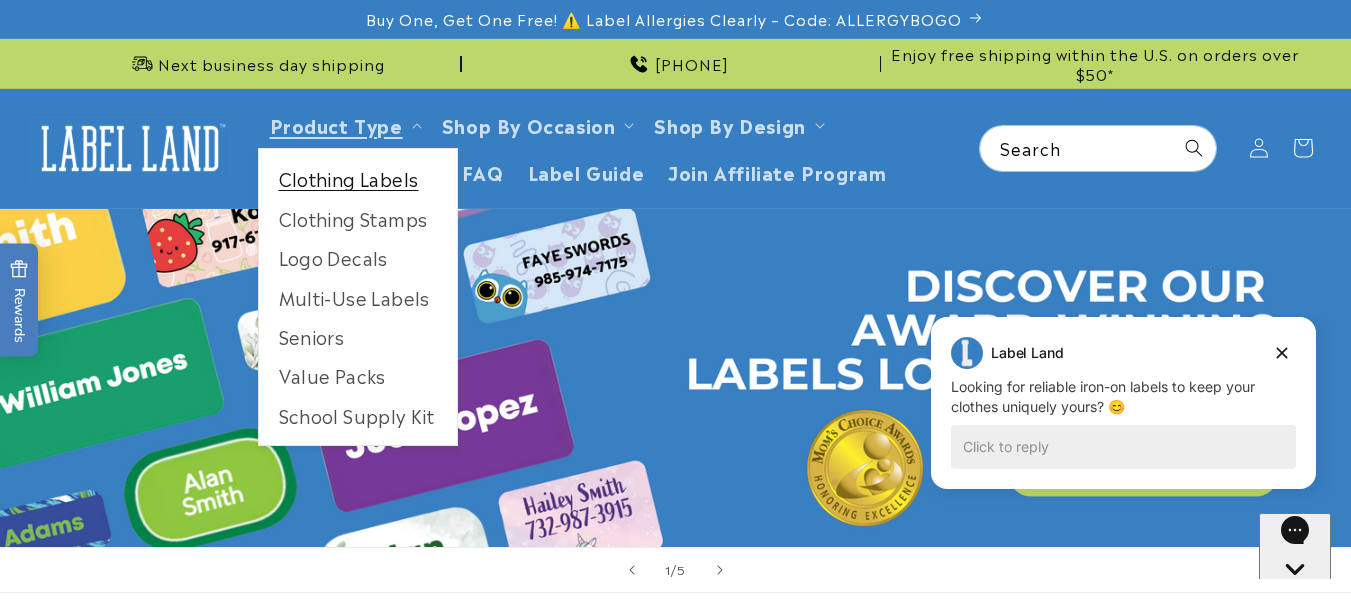 click on "Clothing Labels" at bounding box center [358, 178] 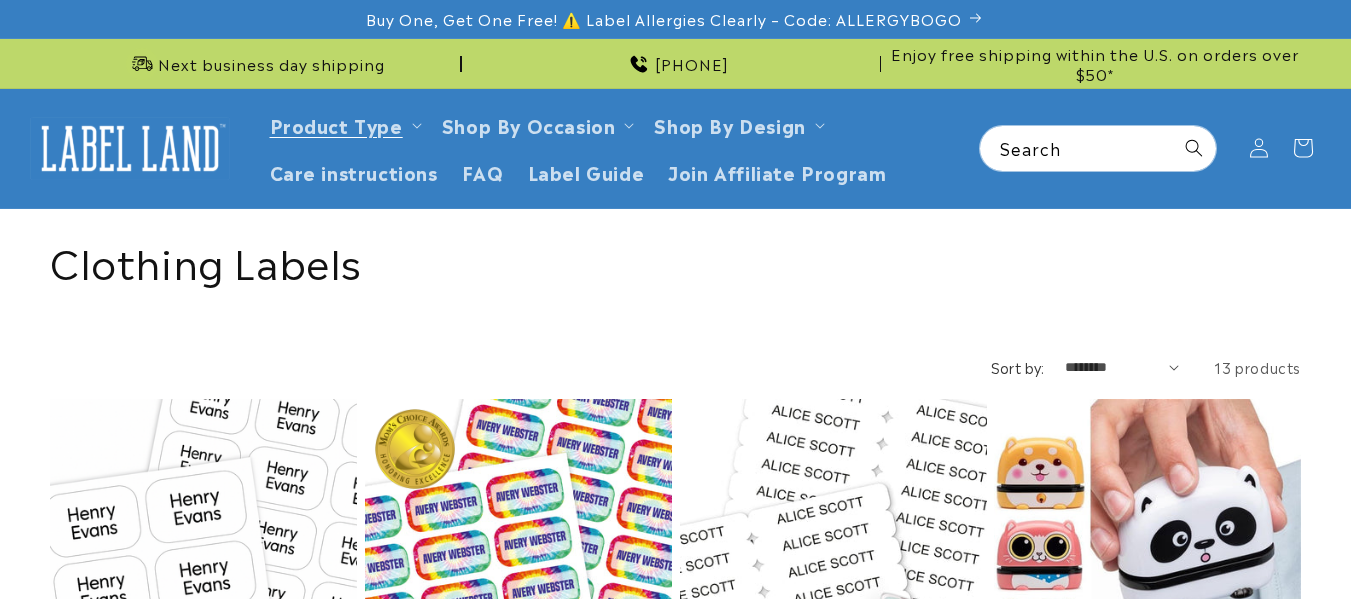scroll, scrollTop: 0, scrollLeft: 0, axis: both 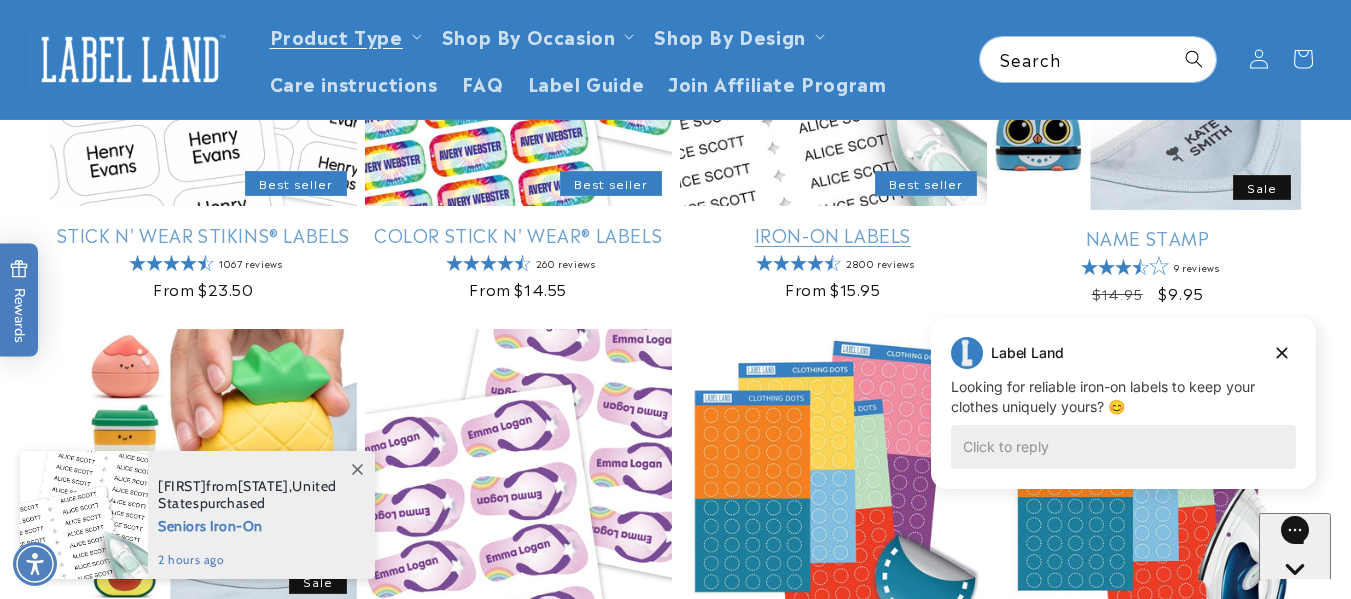 click on "Iron-On Labels" at bounding box center (833, 234) 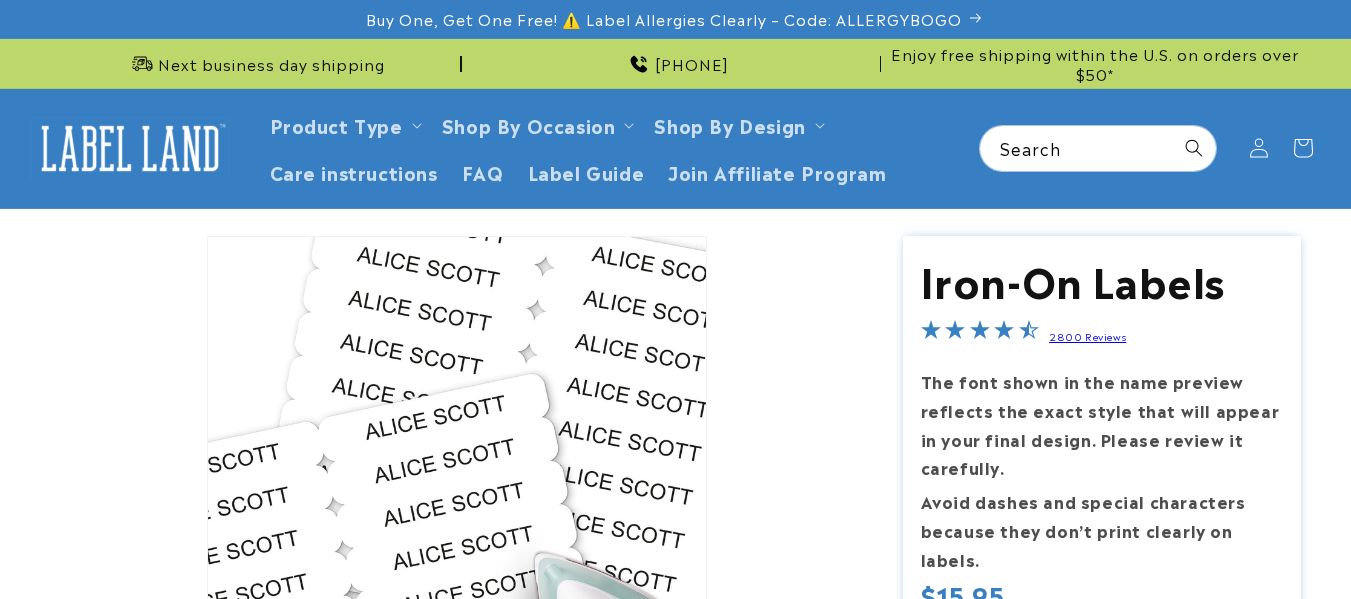 scroll, scrollTop: 0, scrollLeft: 0, axis: both 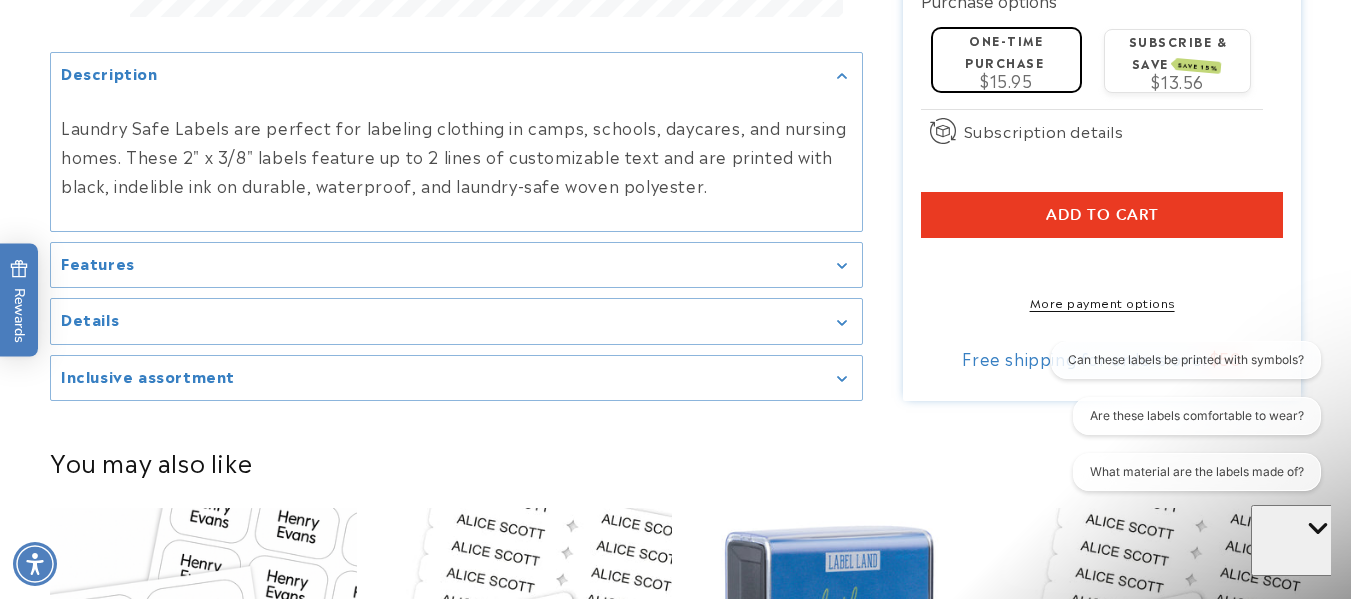 click on "Features" at bounding box center (456, 265) 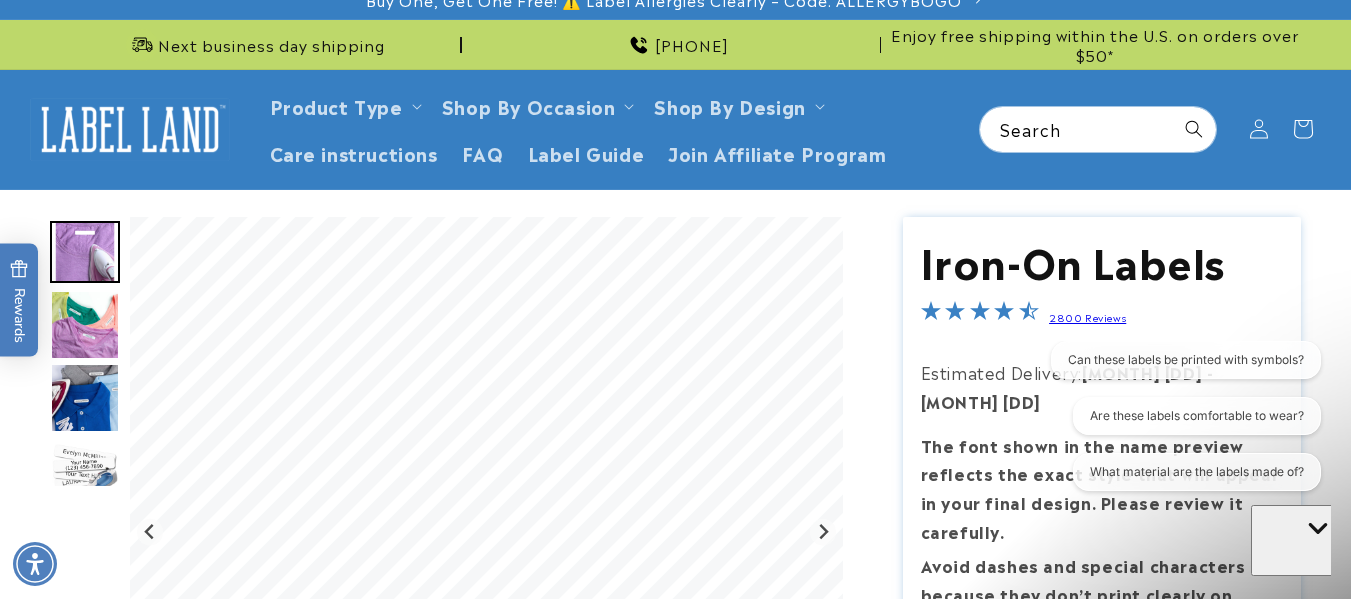 scroll, scrollTop: 0, scrollLeft: 0, axis: both 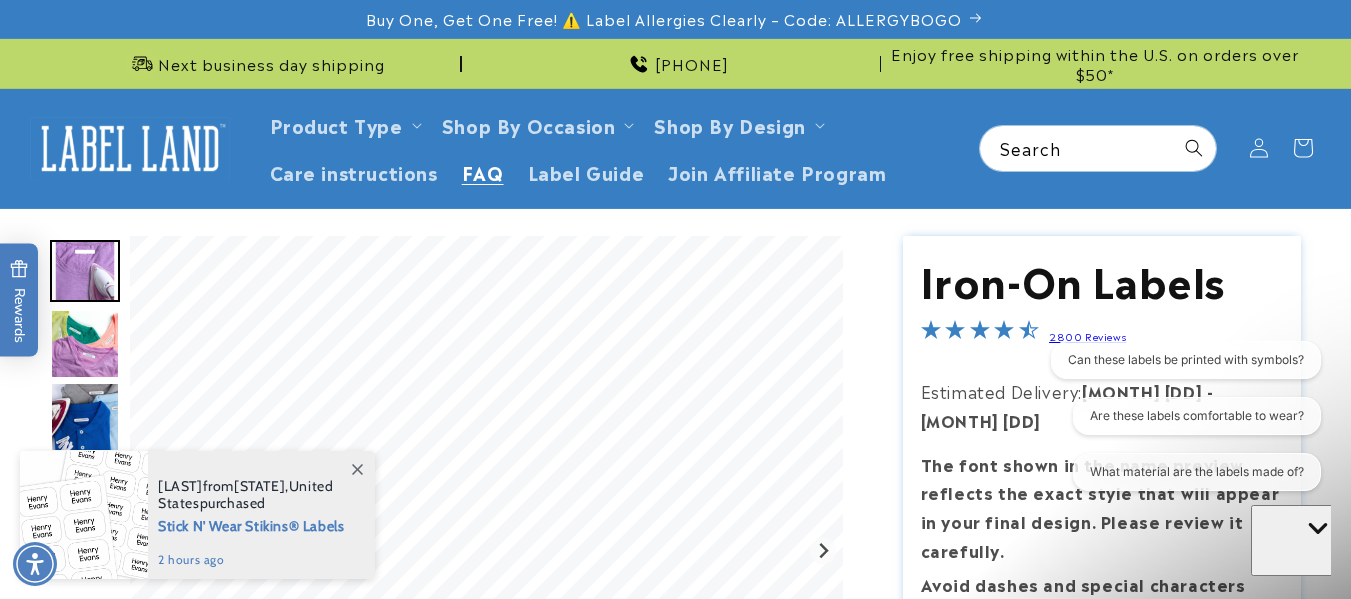 click on "FAQ" at bounding box center [483, 171] 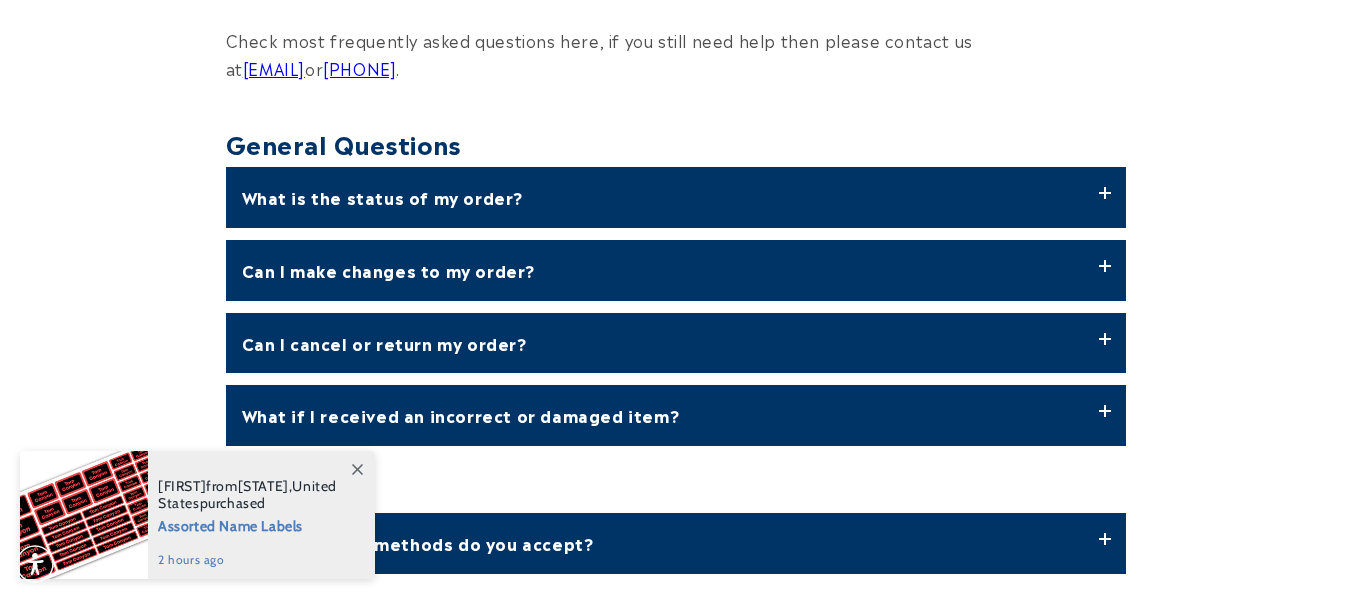 scroll, scrollTop: 400, scrollLeft: 0, axis: vertical 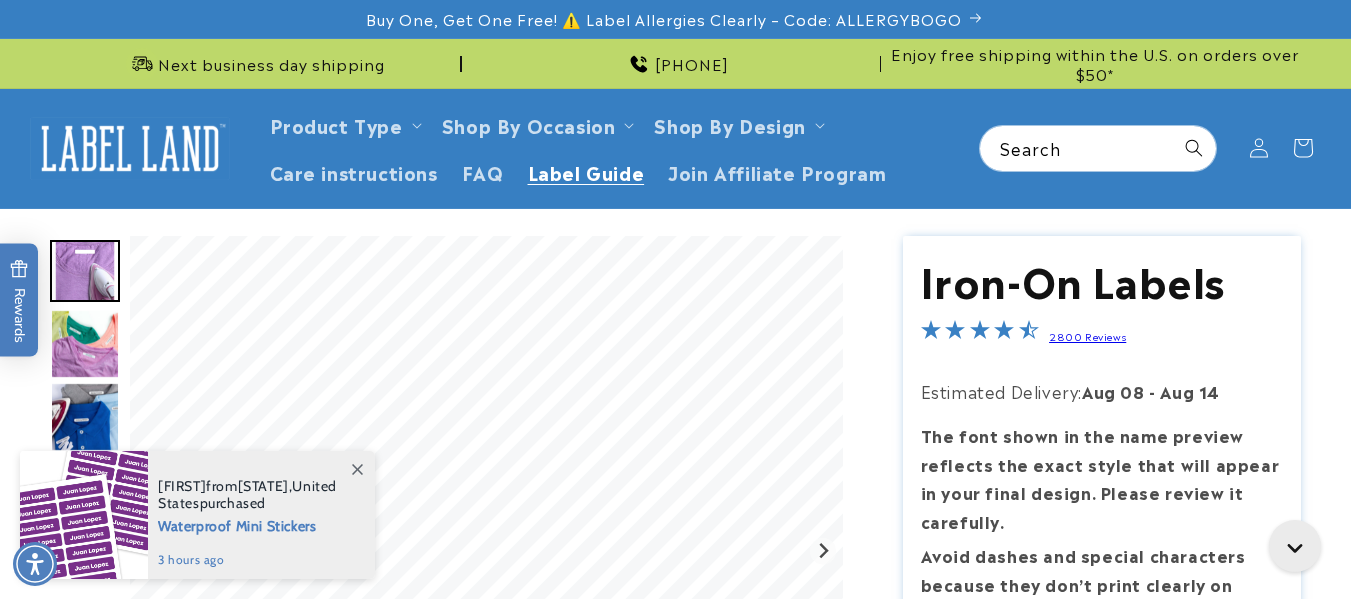click on "Label Guide" at bounding box center (586, 171) 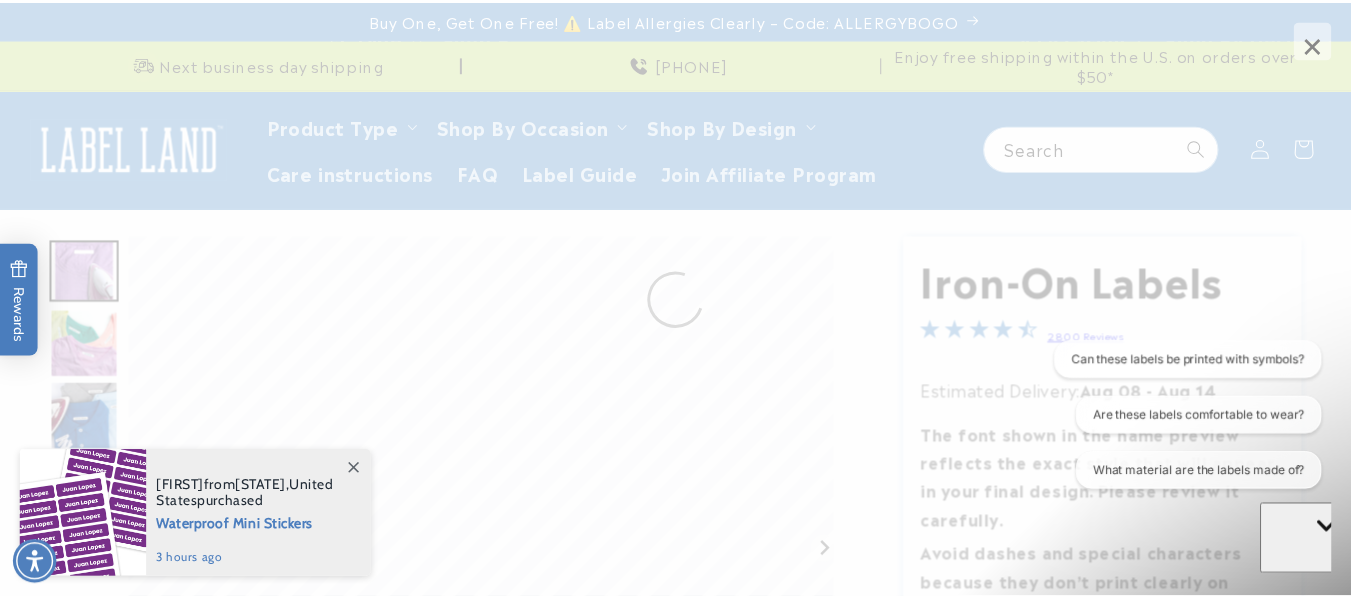 scroll, scrollTop: 0, scrollLeft: 0, axis: both 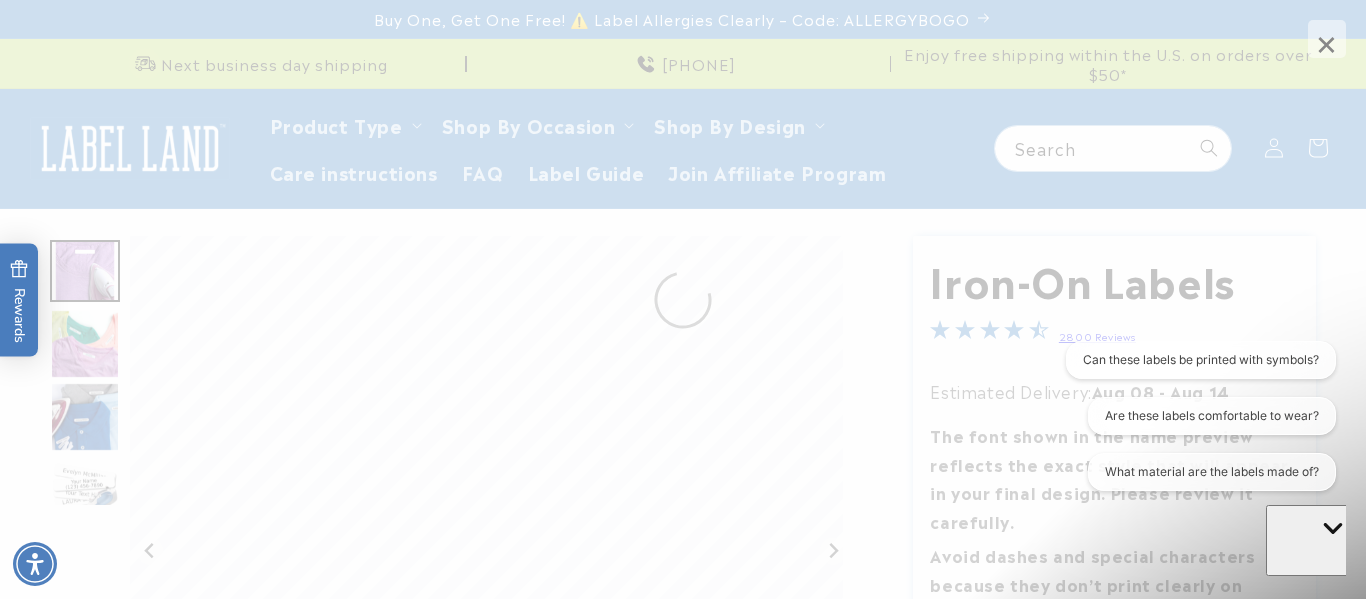 click on "×" at bounding box center (1327, 39) 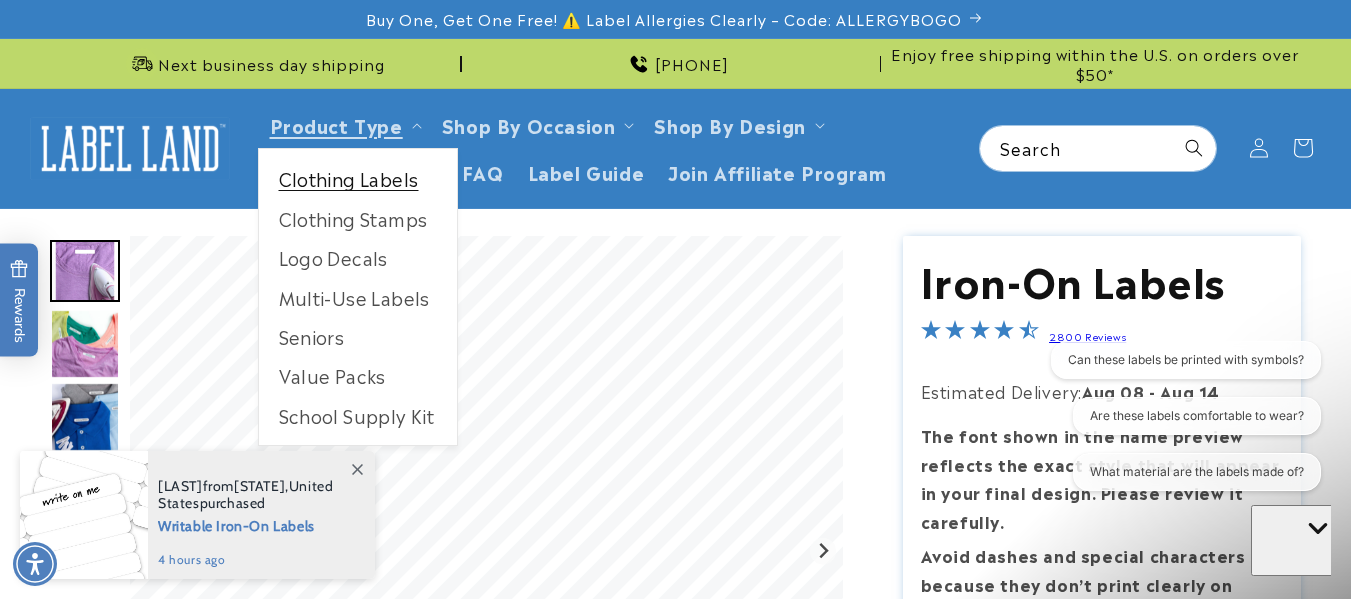 click on "Clothing Labels" at bounding box center (358, 178) 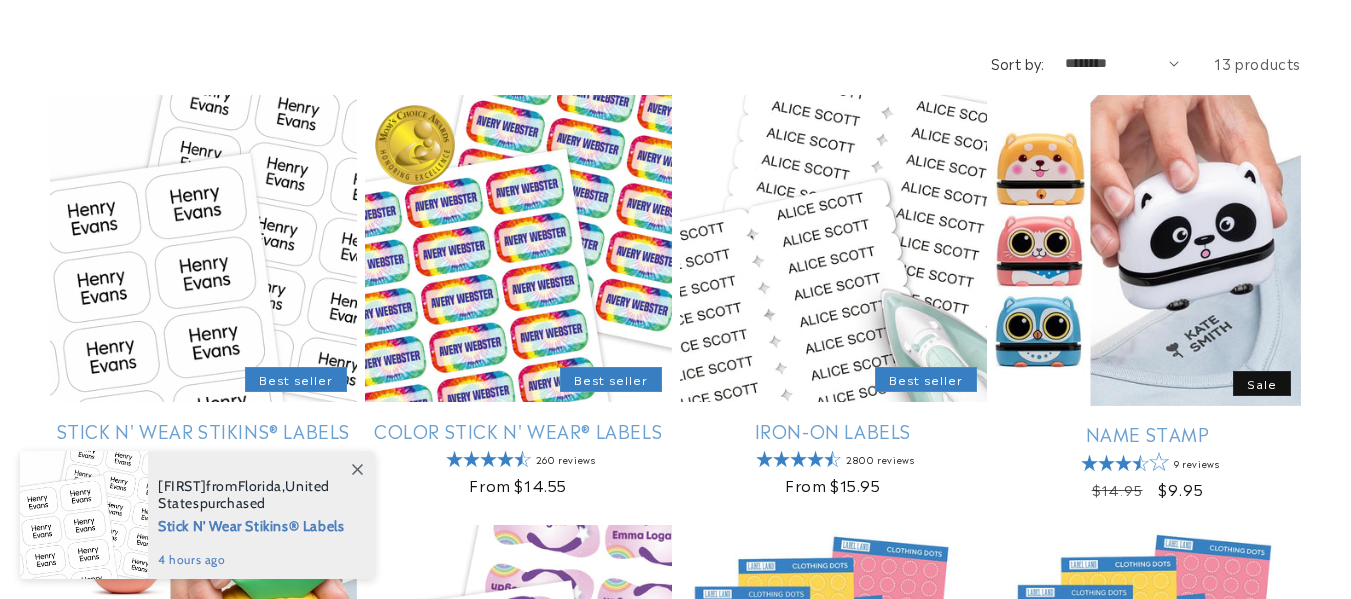 scroll, scrollTop: 400, scrollLeft: 0, axis: vertical 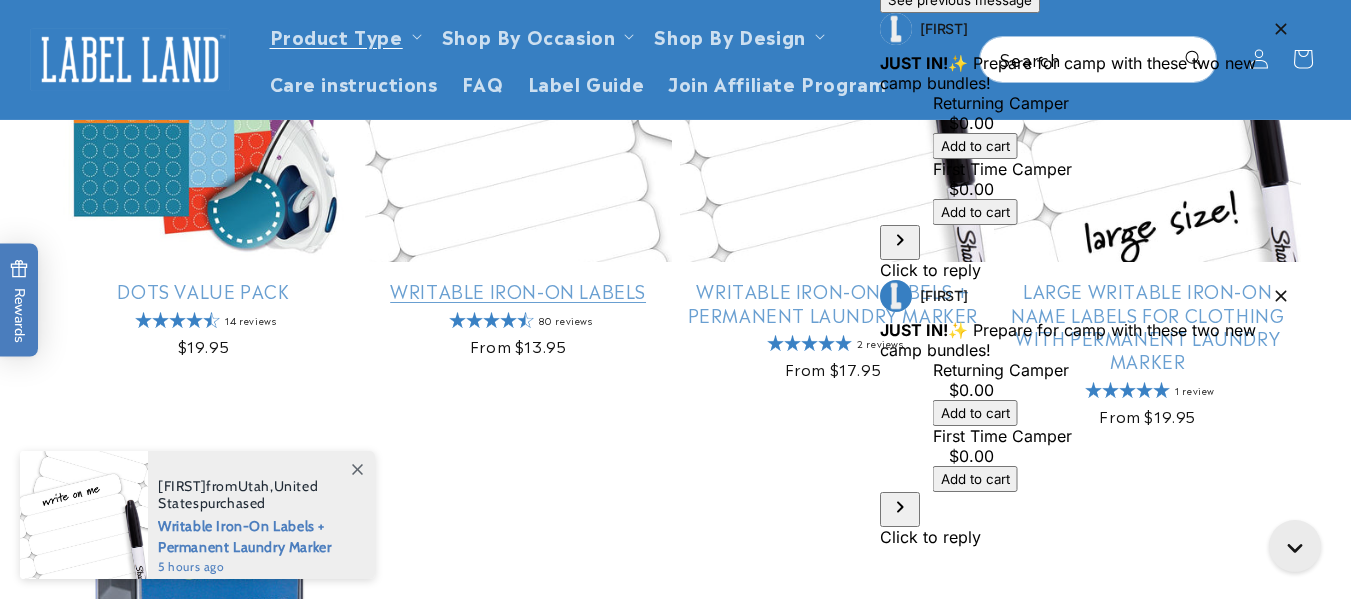 click on "Writable Iron-On Labels" at bounding box center (518, 290) 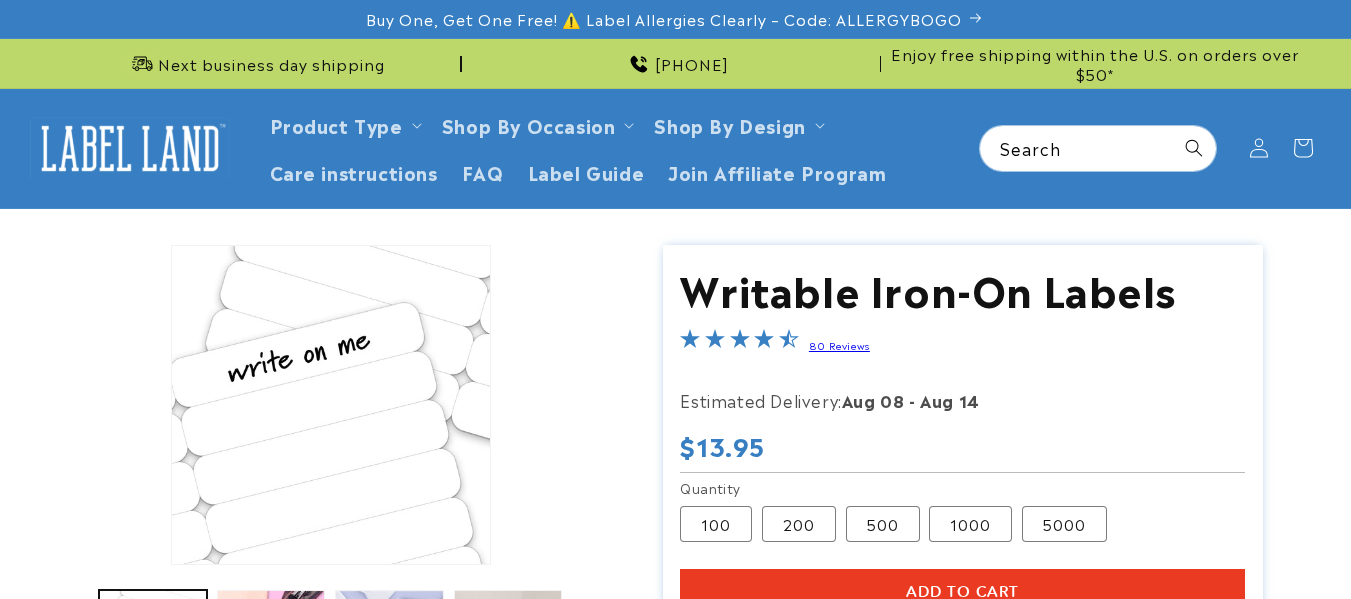 scroll, scrollTop: 0, scrollLeft: 0, axis: both 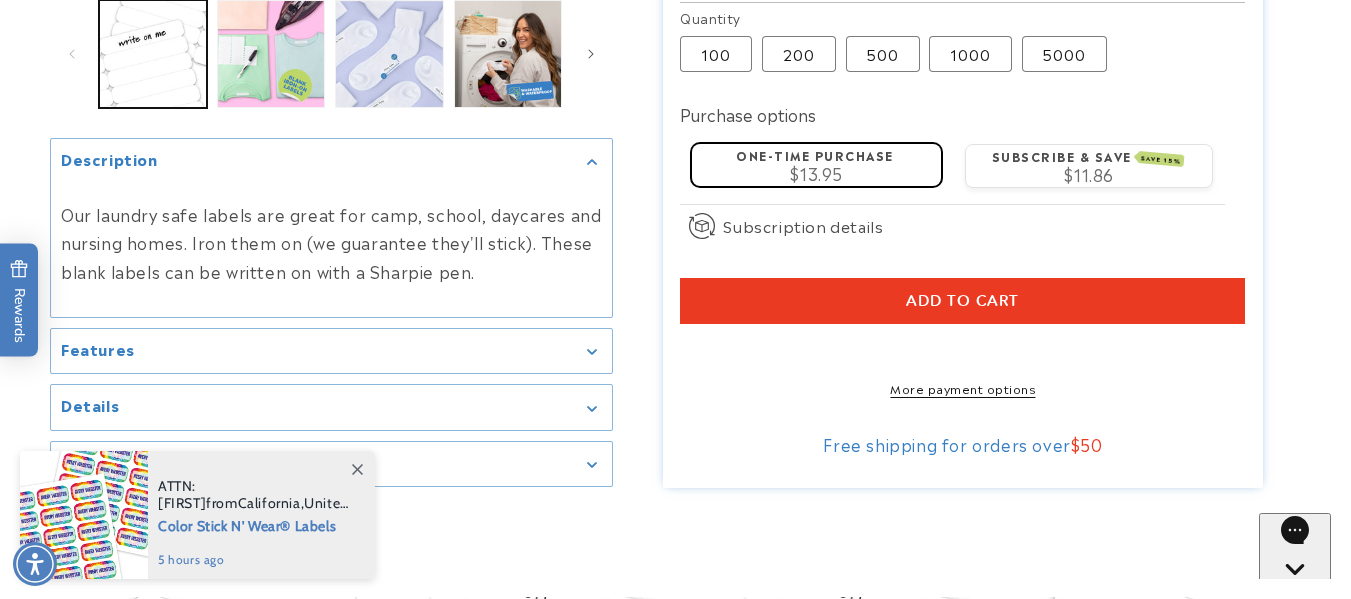 click 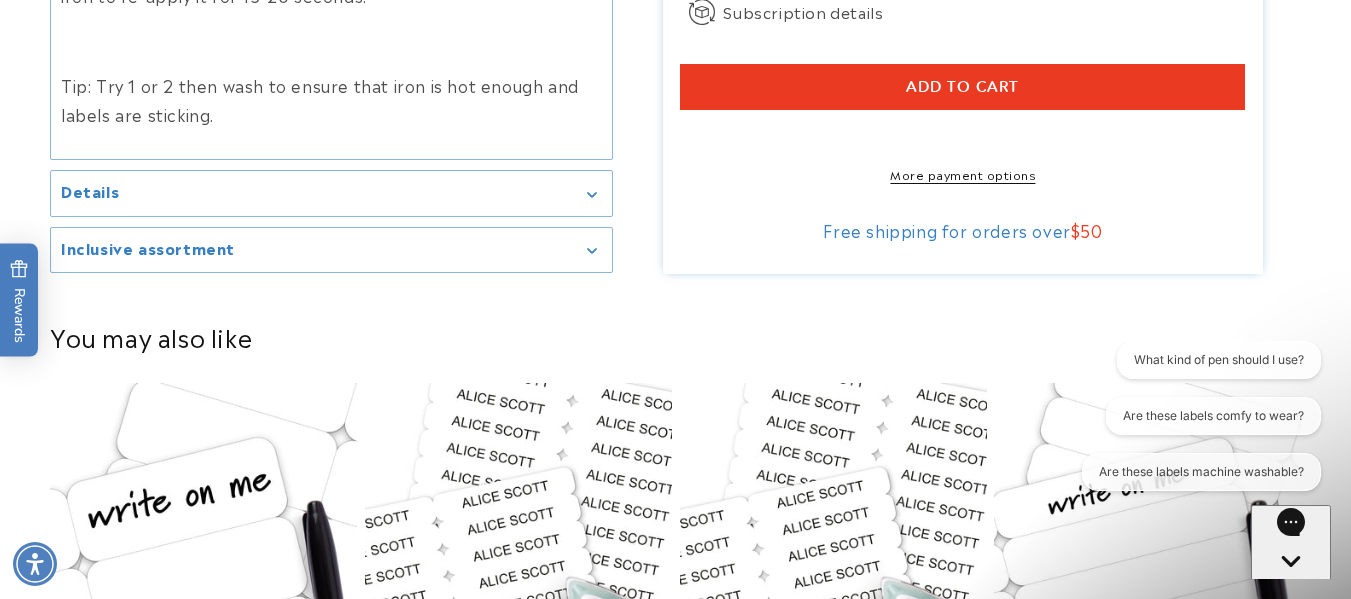 scroll, scrollTop: 1400, scrollLeft: 0, axis: vertical 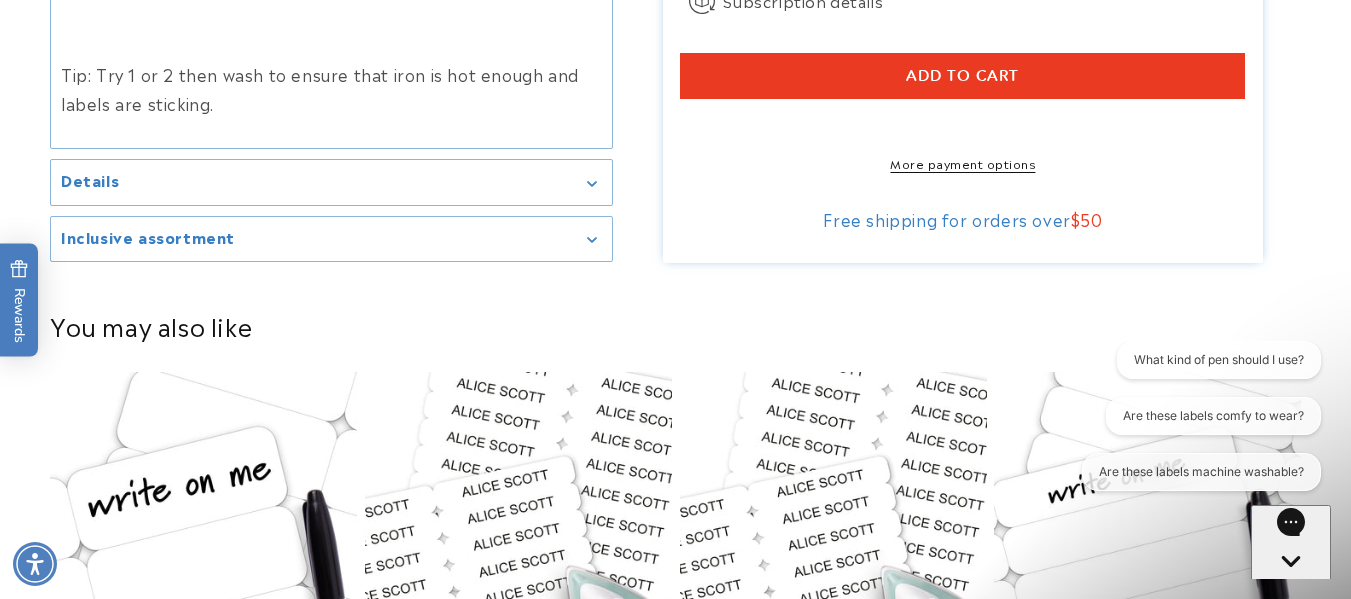 click on "Details" at bounding box center (331, 182) 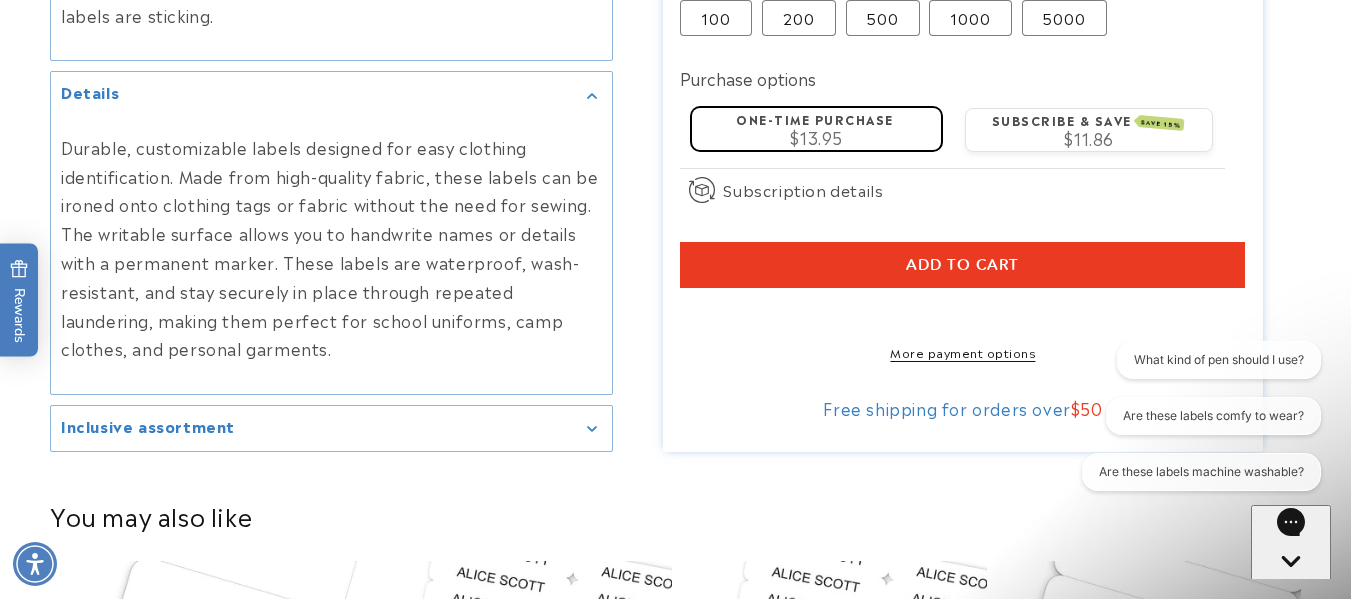 scroll, scrollTop: 1500, scrollLeft: 0, axis: vertical 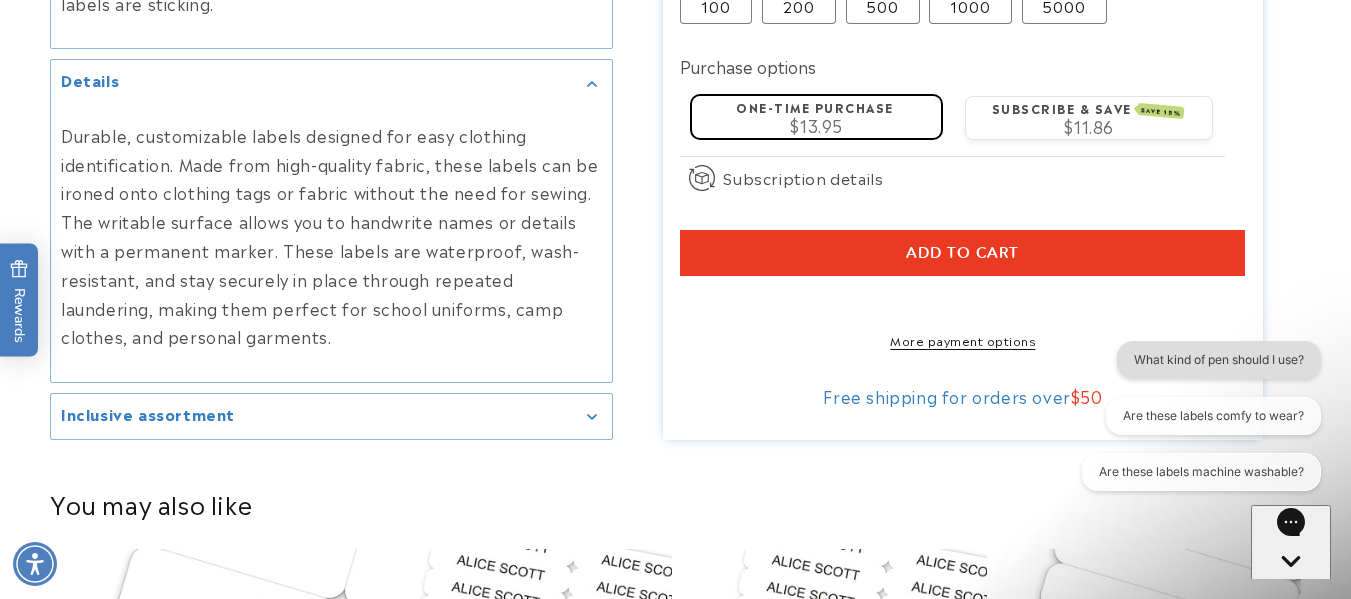 click on "What kind of pen should I use?" at bounding box center (1219, 360) 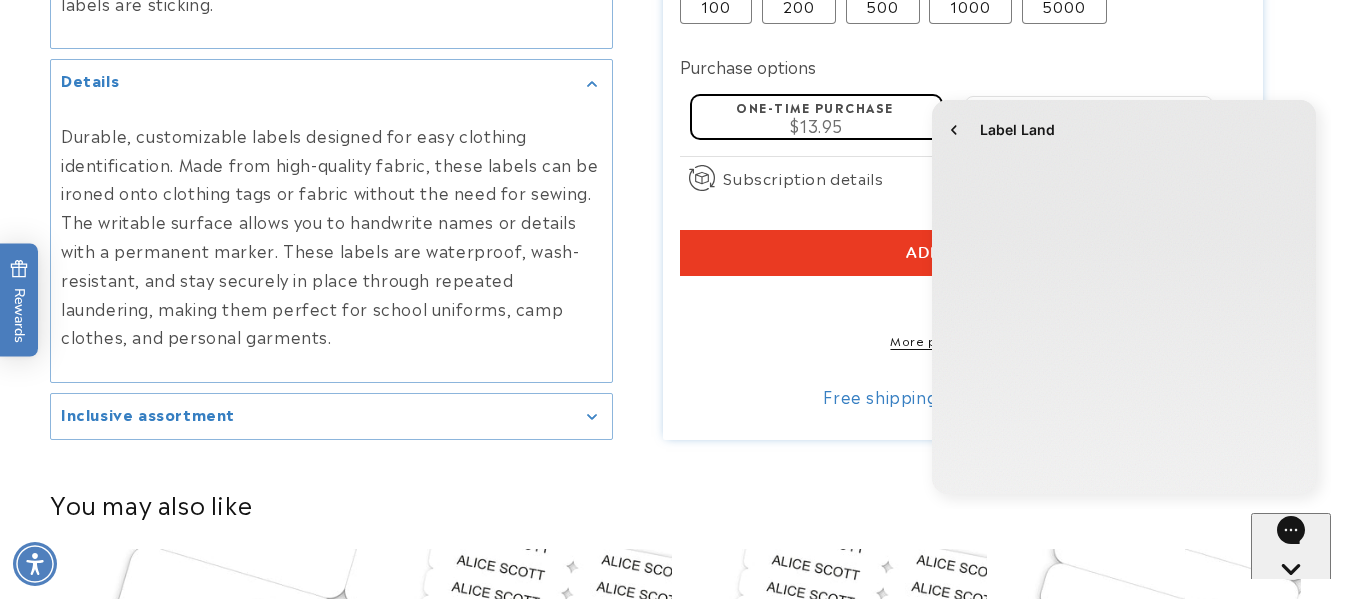 scroll, scrollTop: 0, scrollLeft: 0, axis: both 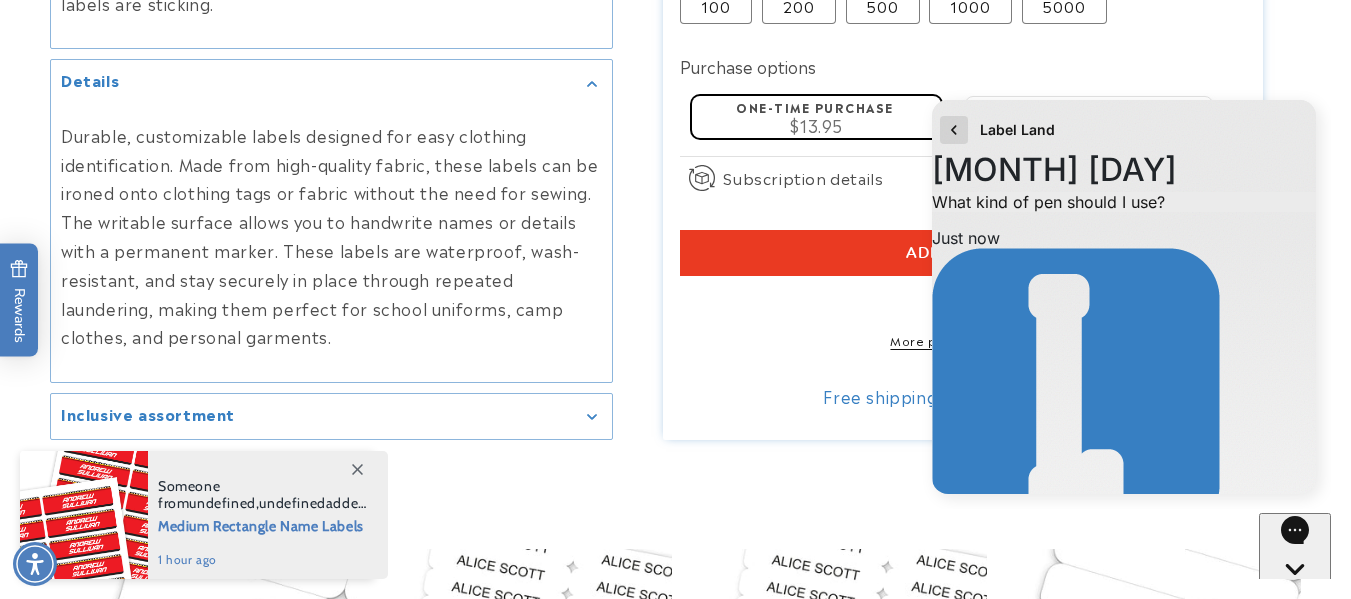 click 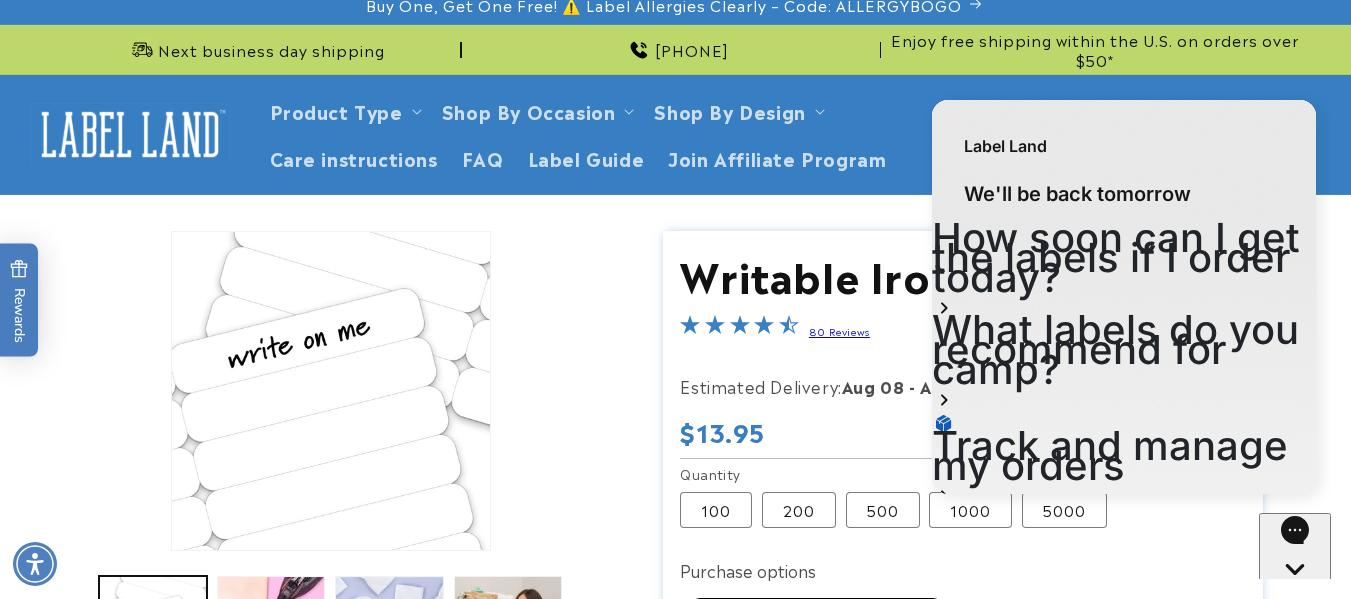 scroll, scrollTop: 0, scrollLeft: 0, axis: both 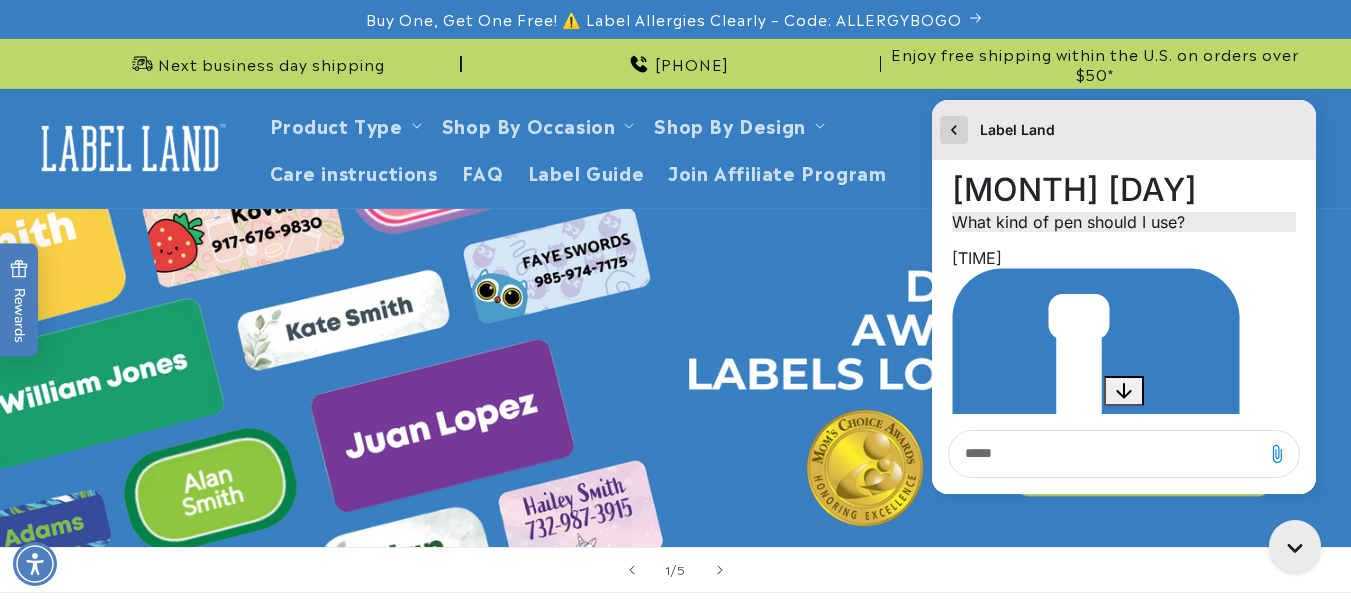 click 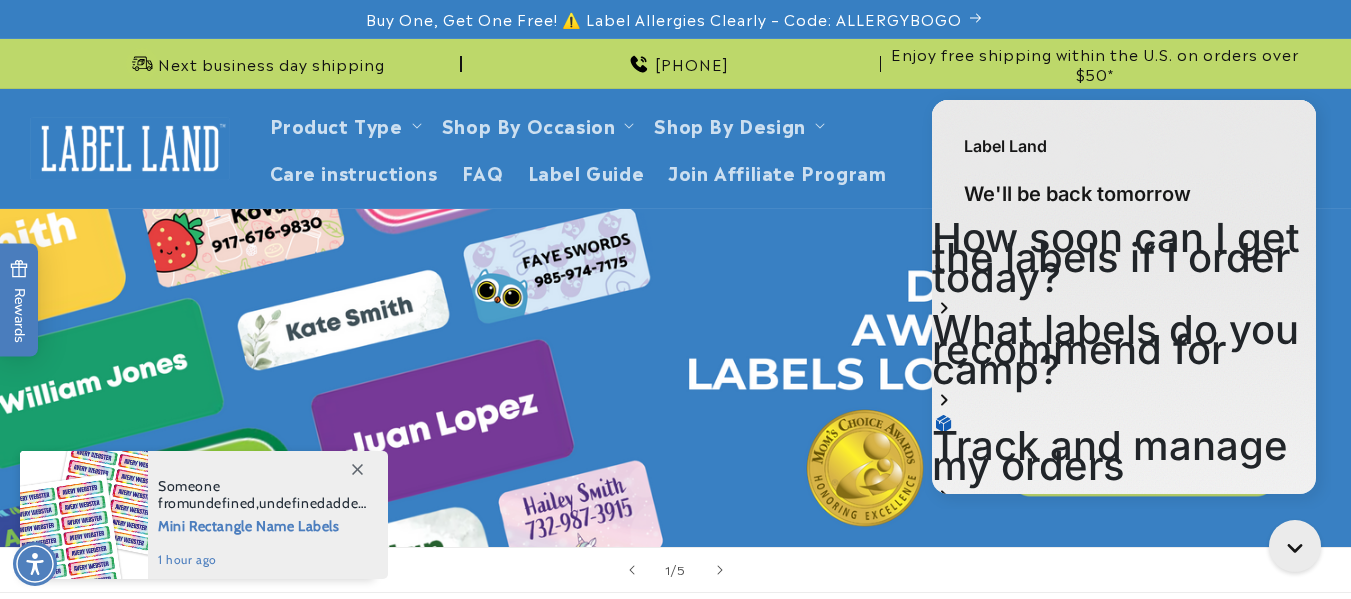 click at bounding box center (675, 378) 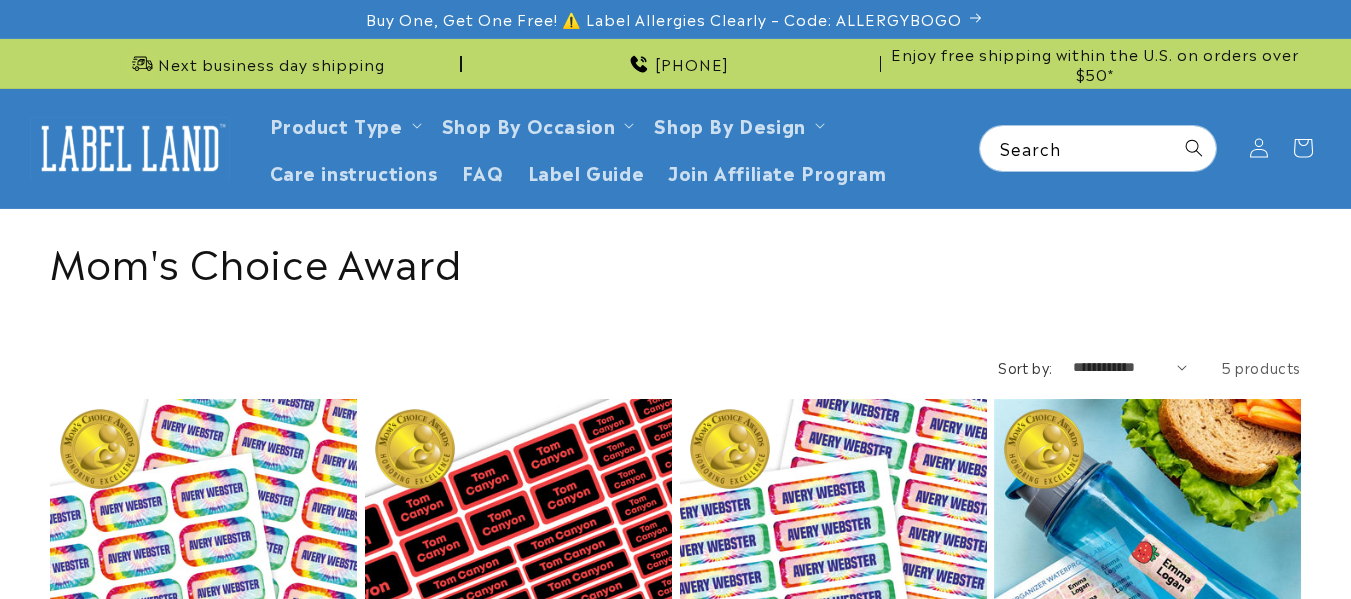 scroll, scrollTop: 0, scrollLeft: 0, axis: both 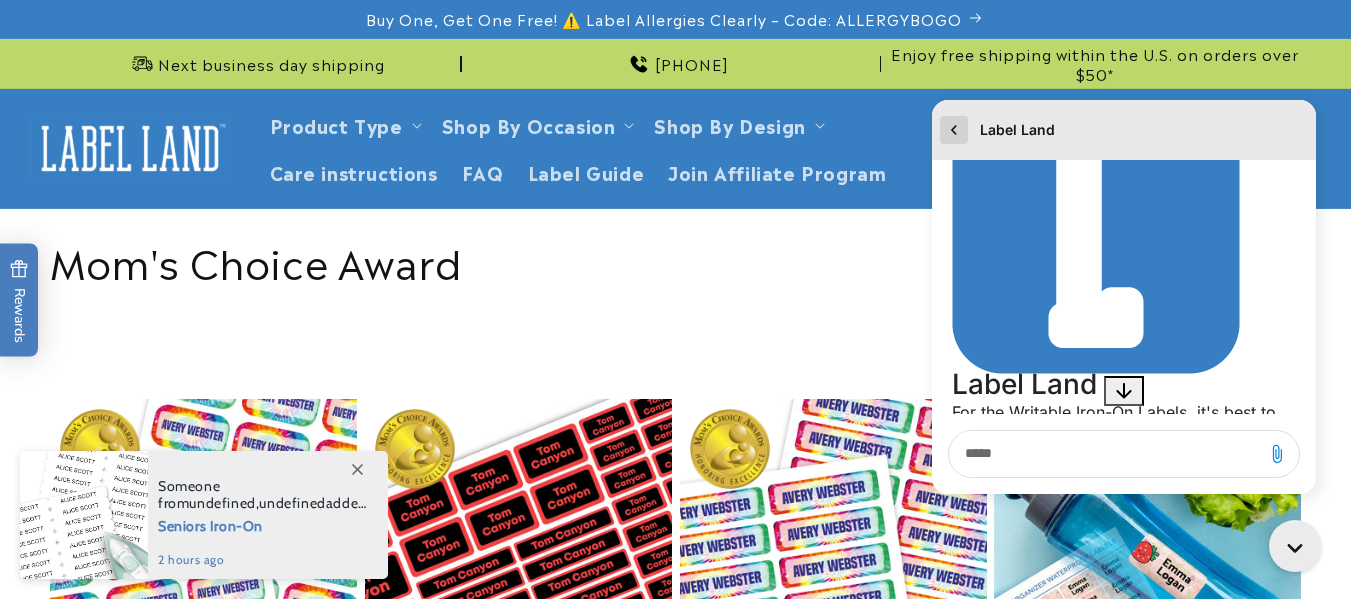 click 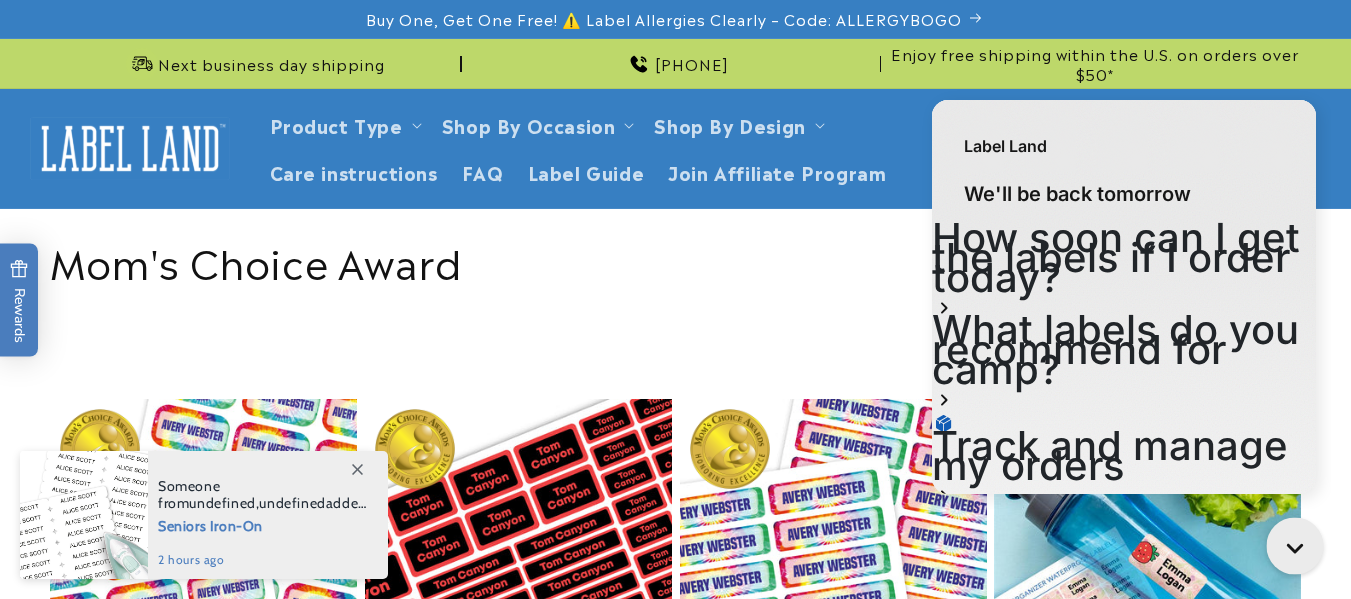 click at bounding box center [1299, 550] 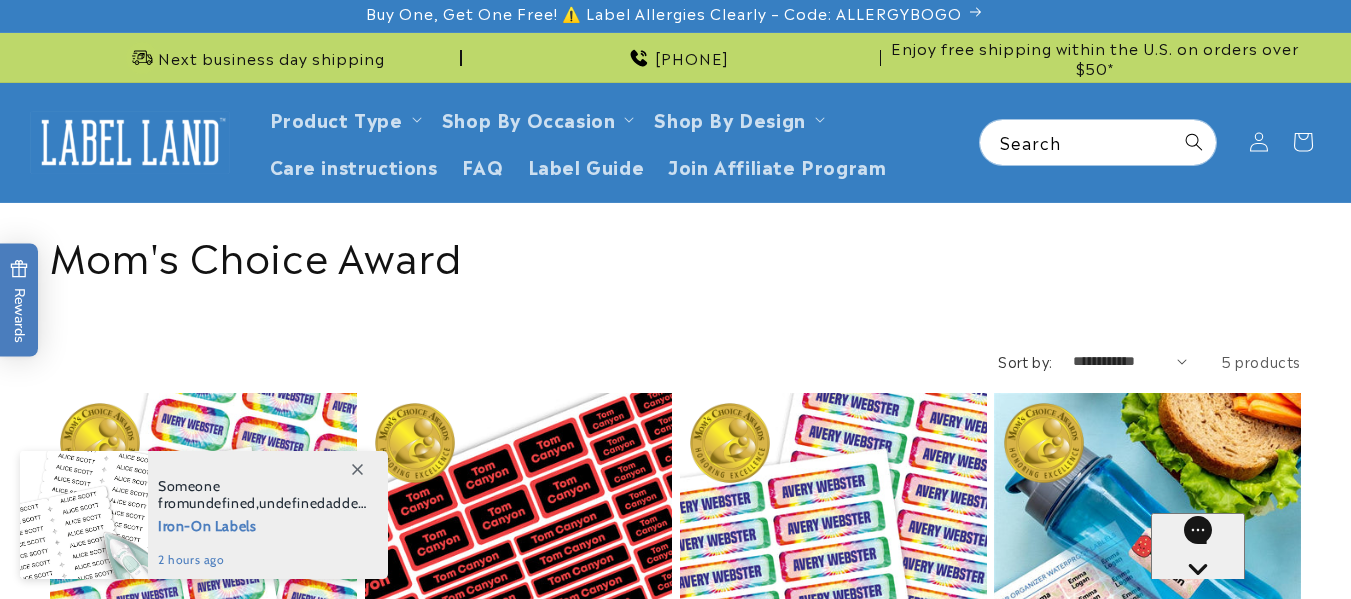 scroll, scrollTop: 0, scrollLeft: 0, axis: both 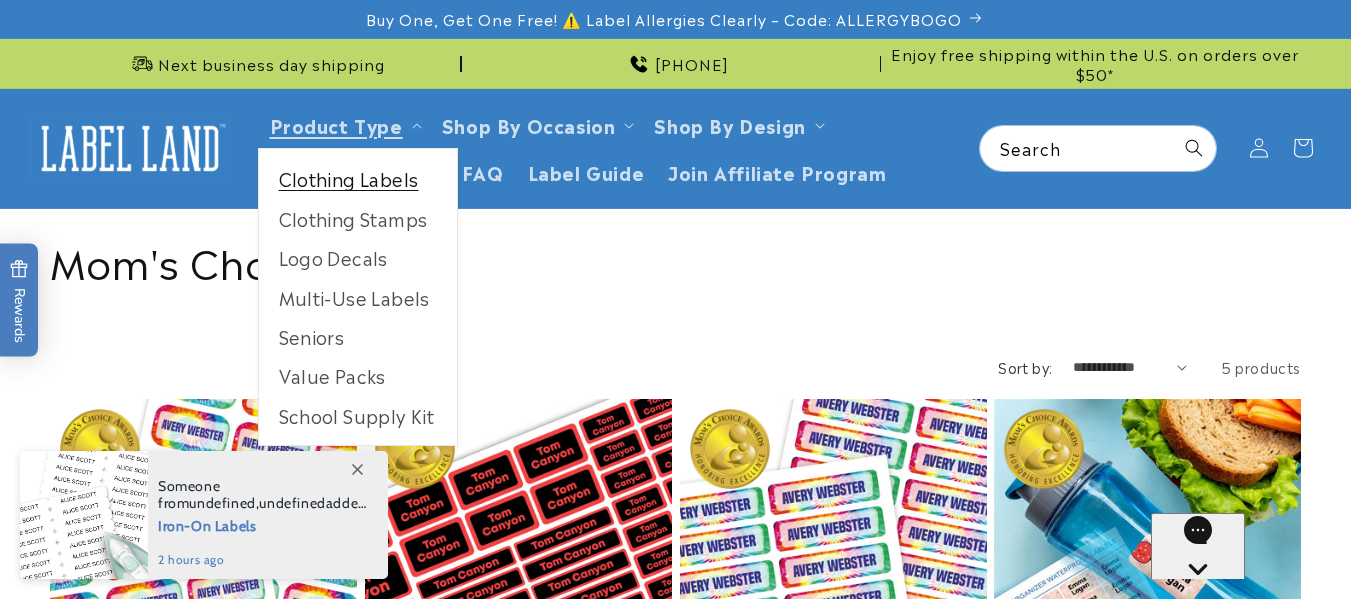 click on "Clothing Labels" at bounding box center (358, 178) 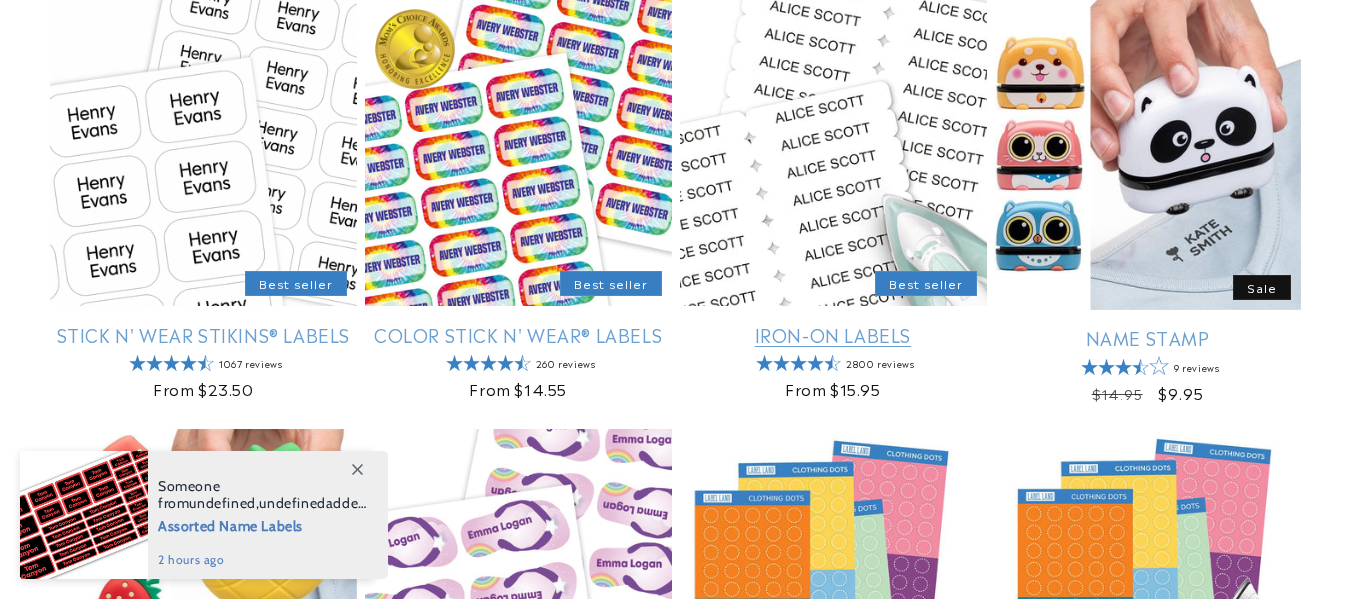 scroll, scrollTop: 567, scrollLeft: 0, axis: vertical 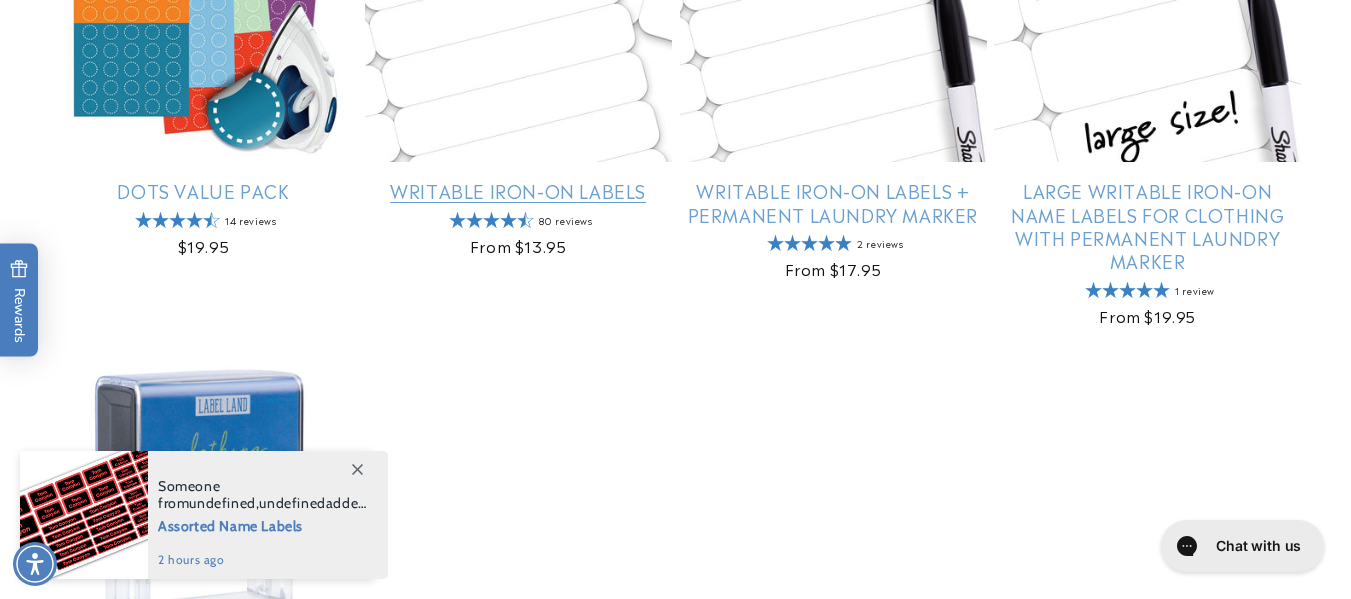 click on "Writable Iron-On Labels" at bounding box center [518, 190] 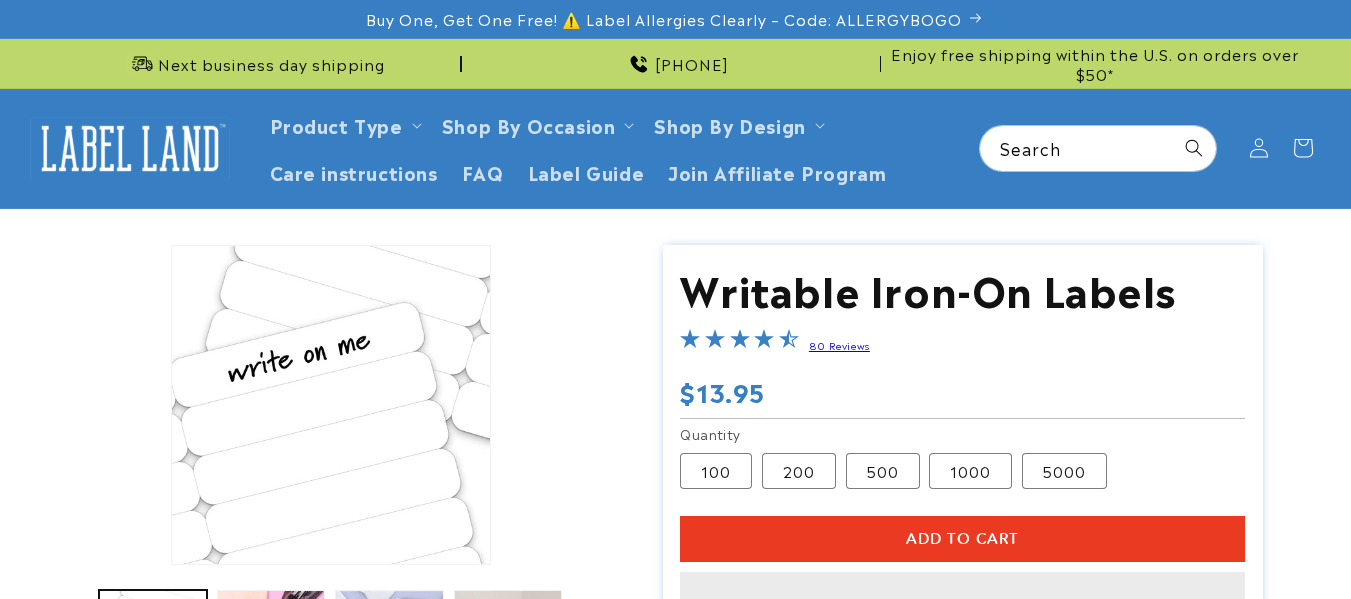 scroll, scrollTop: 0, scrollLeft: 0, axis: both 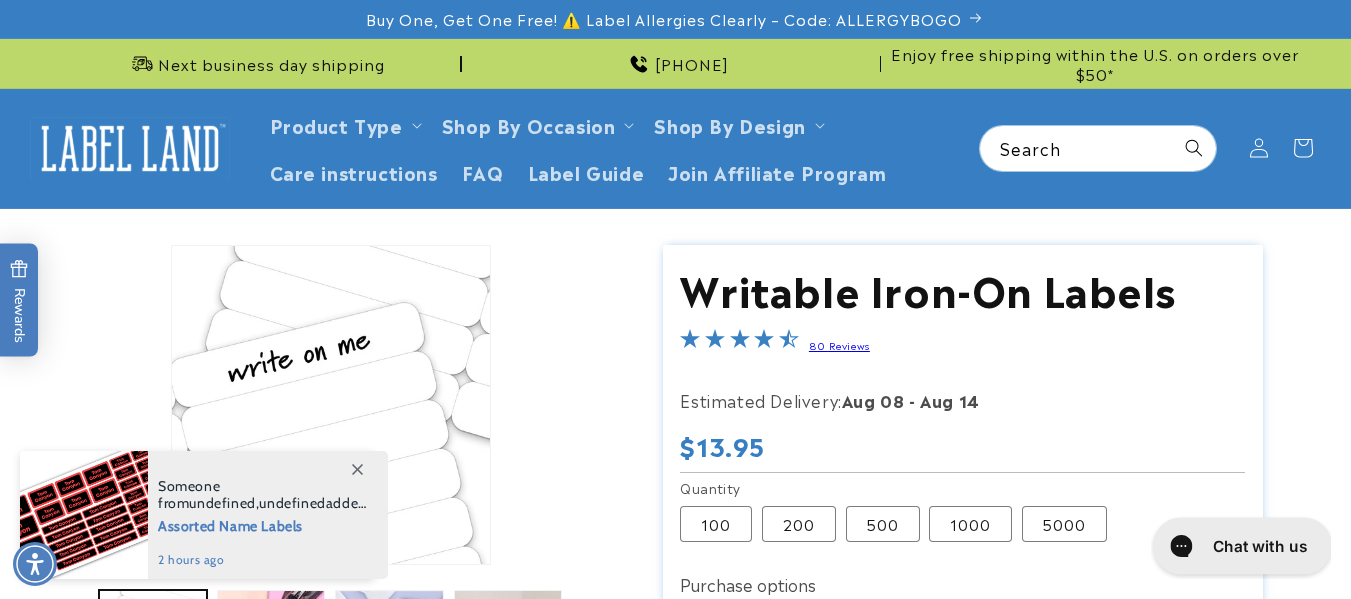 click on "Chat with us" at bounding box center [1259, 546] 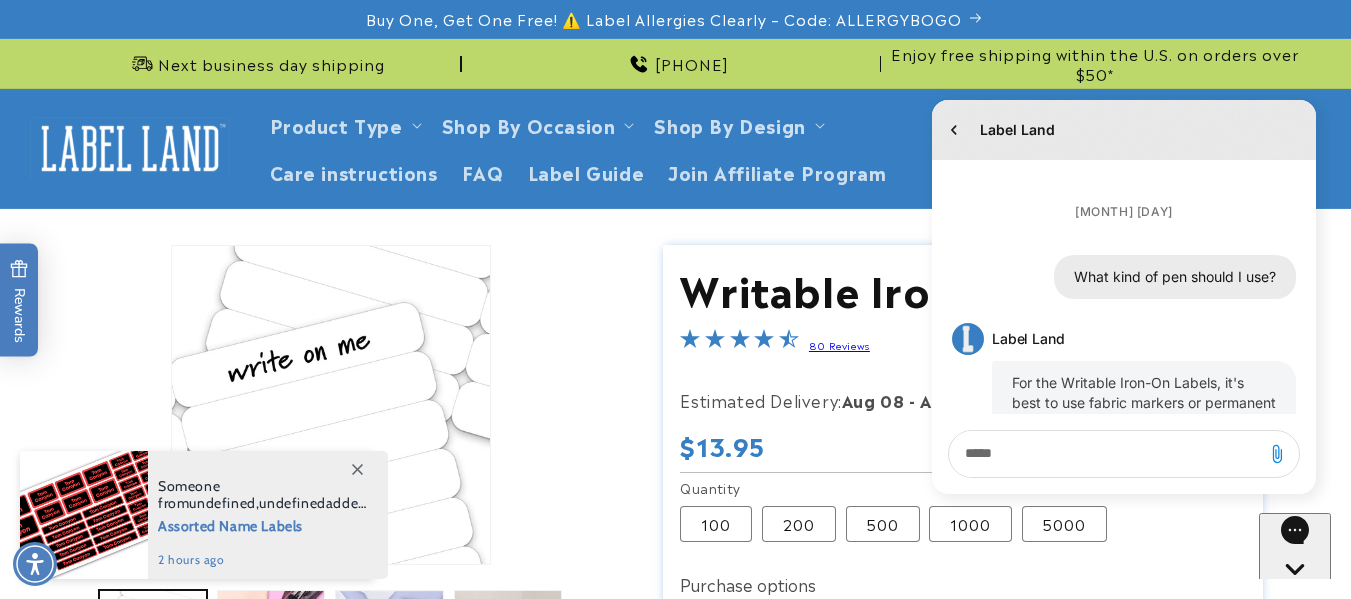 scroll, scrollTop: 0, scrollLeft: 0, axis: both 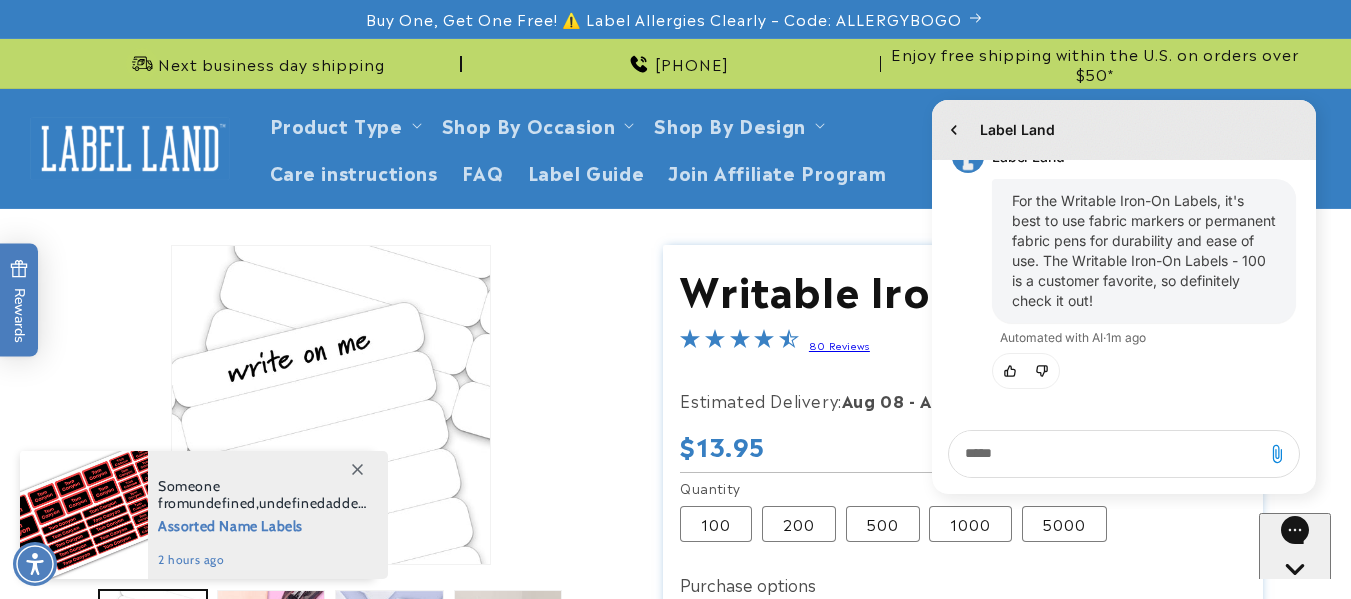 click at bounding box center [1106, 454] 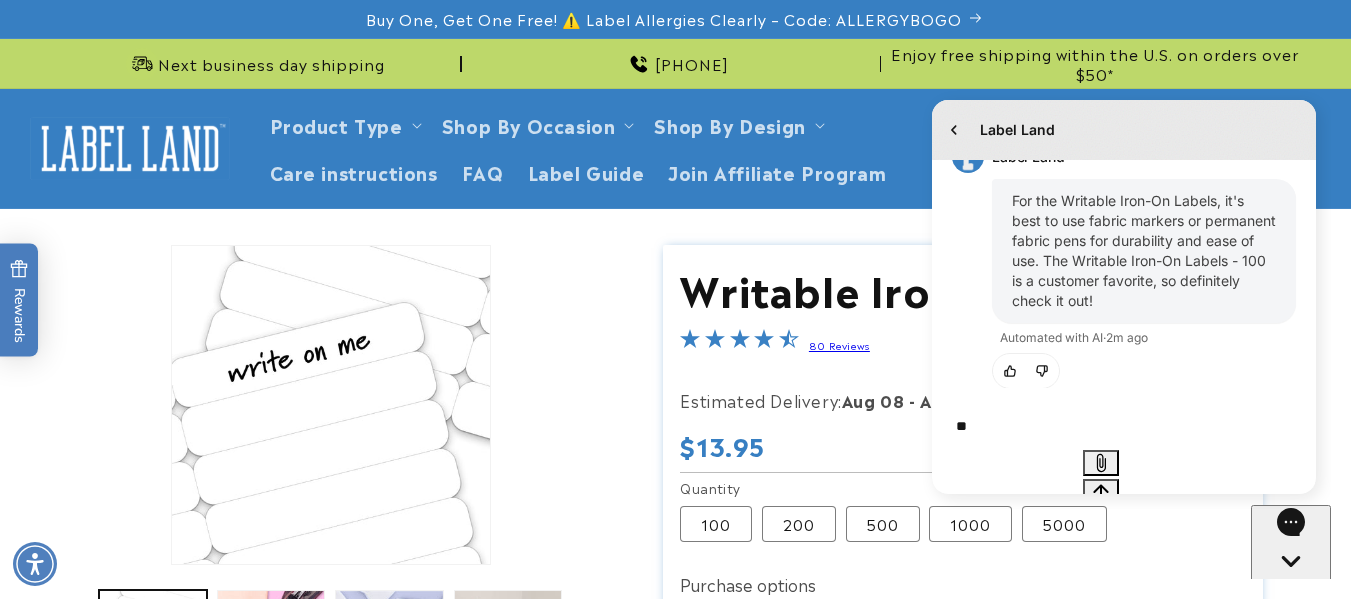 type on "*" 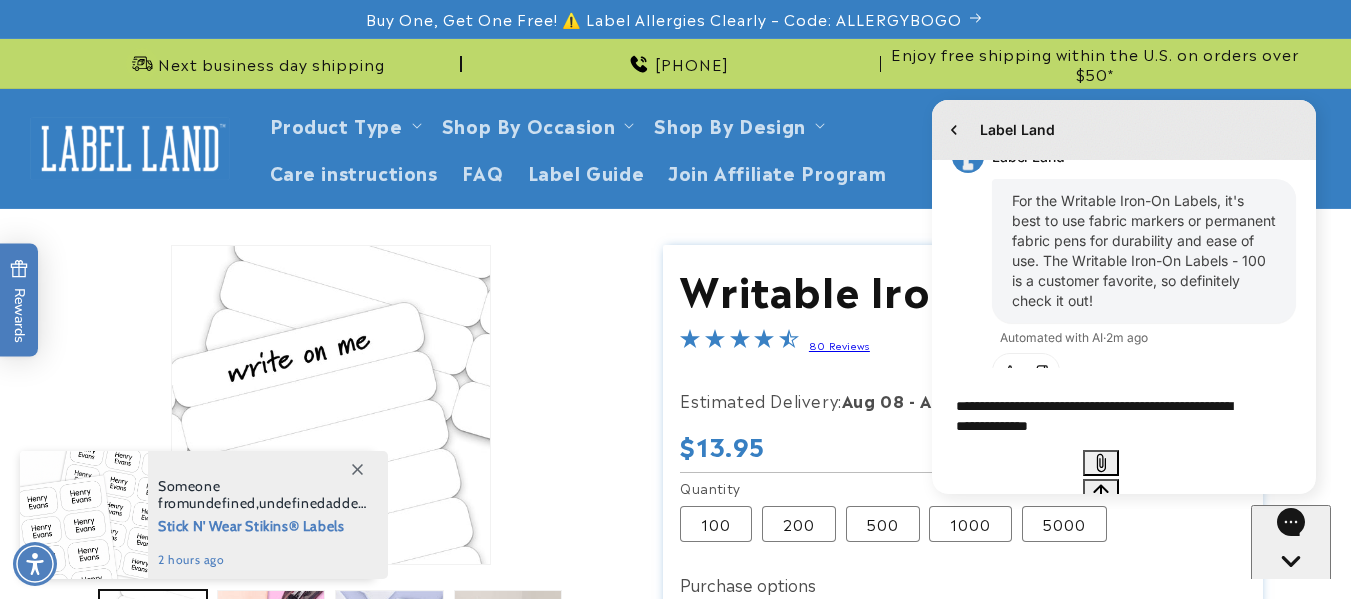 type on "**********" 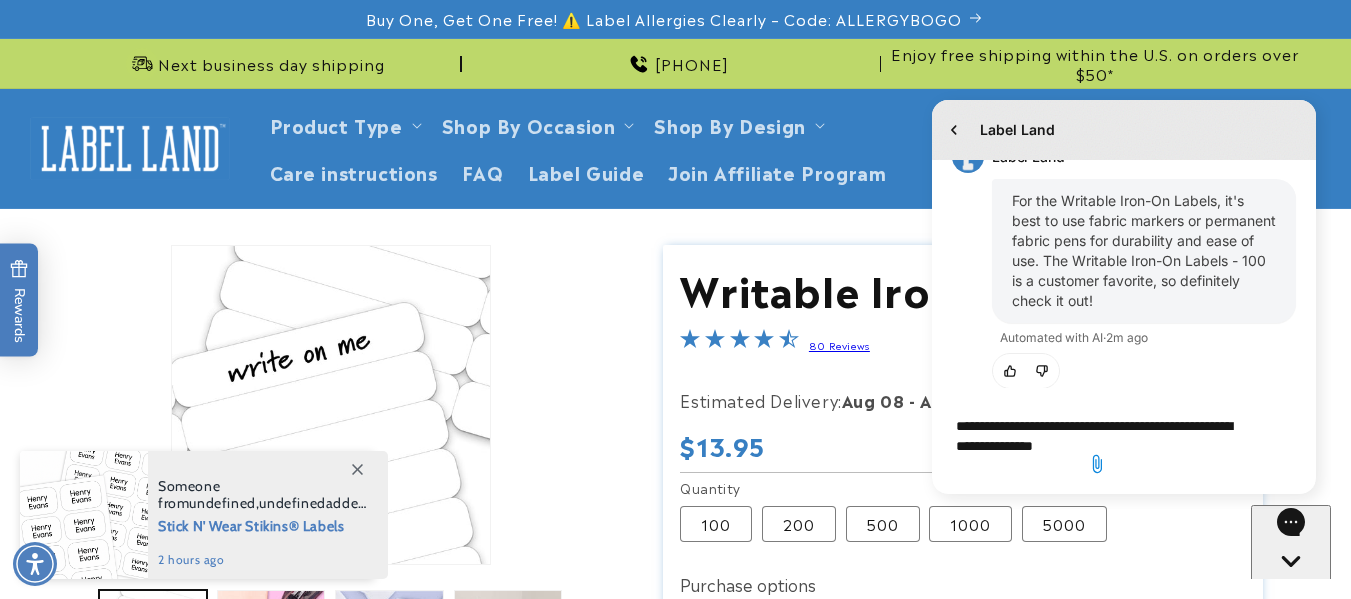 type 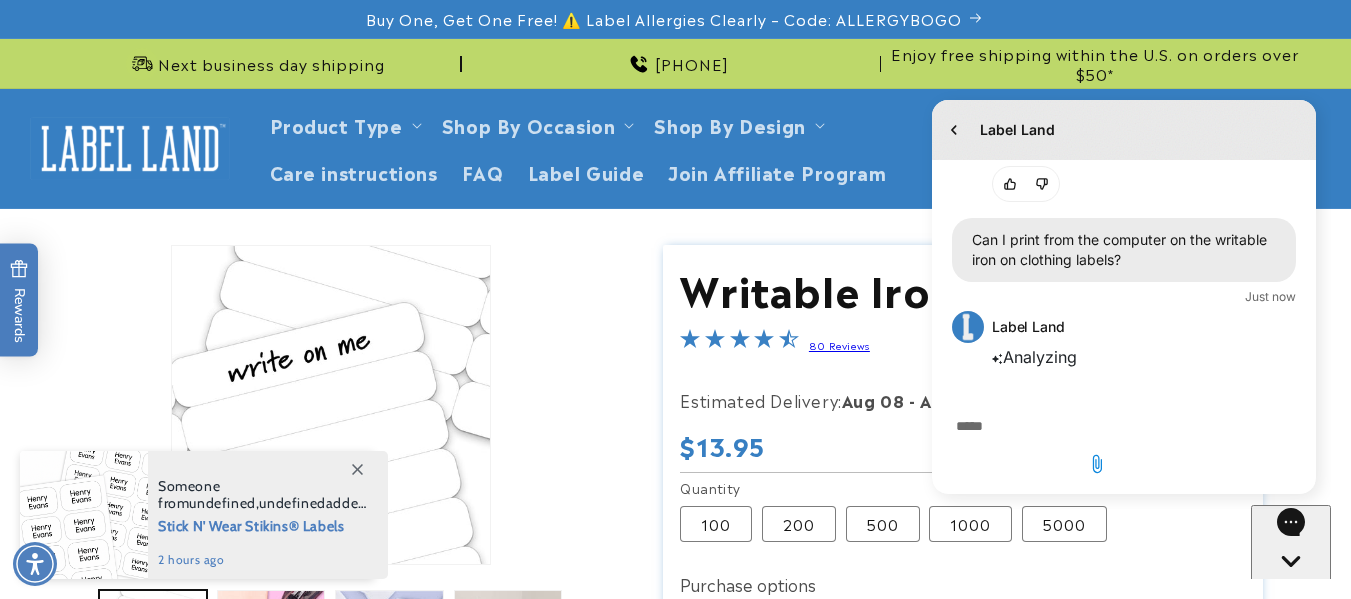scroll, scrollTop: 398, scrollLeft: 0, axis: vertical 